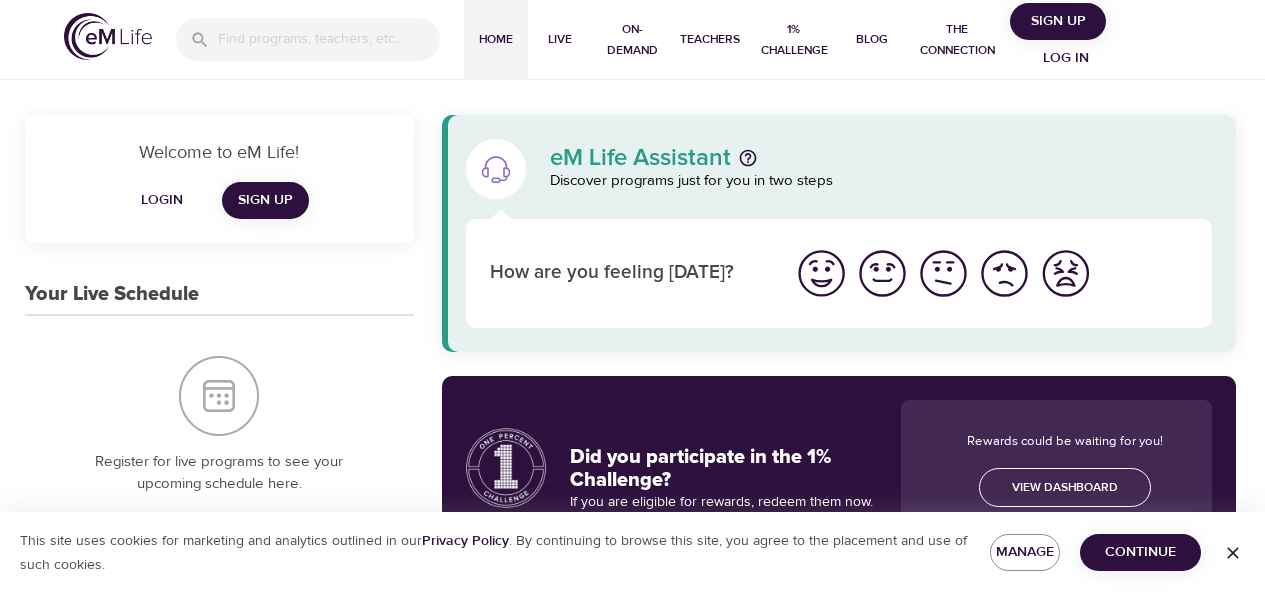 scroll, scrollTop: 0, scrollLeft: 0, axis: both 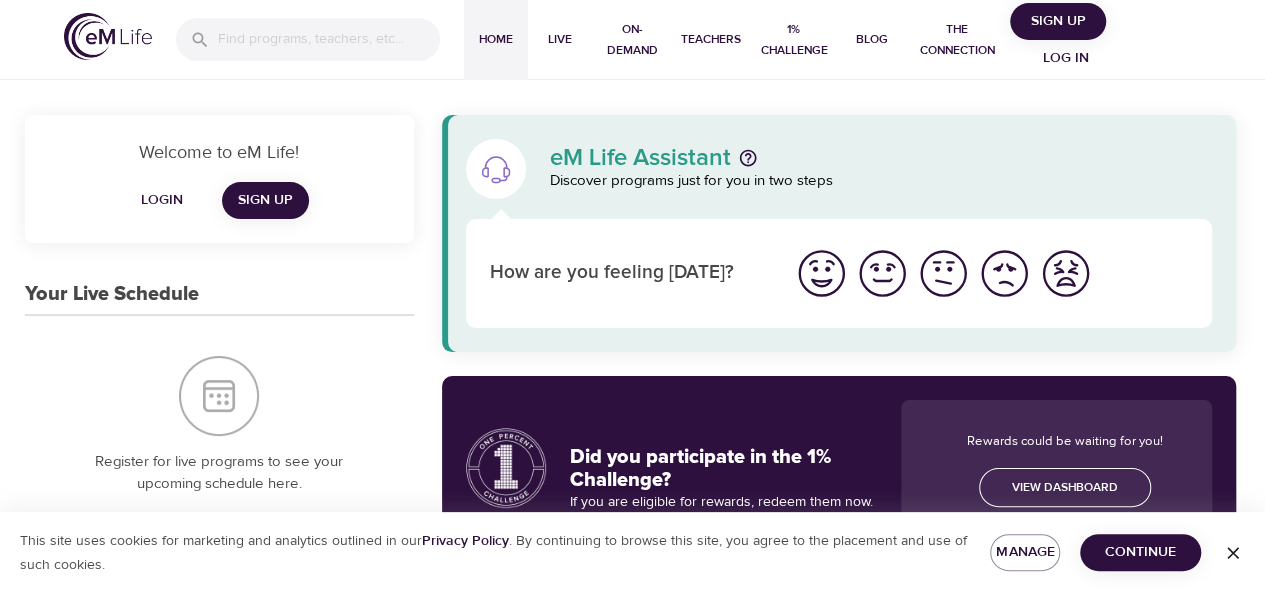 click on "Log in" at bounding box center (1066, 58) 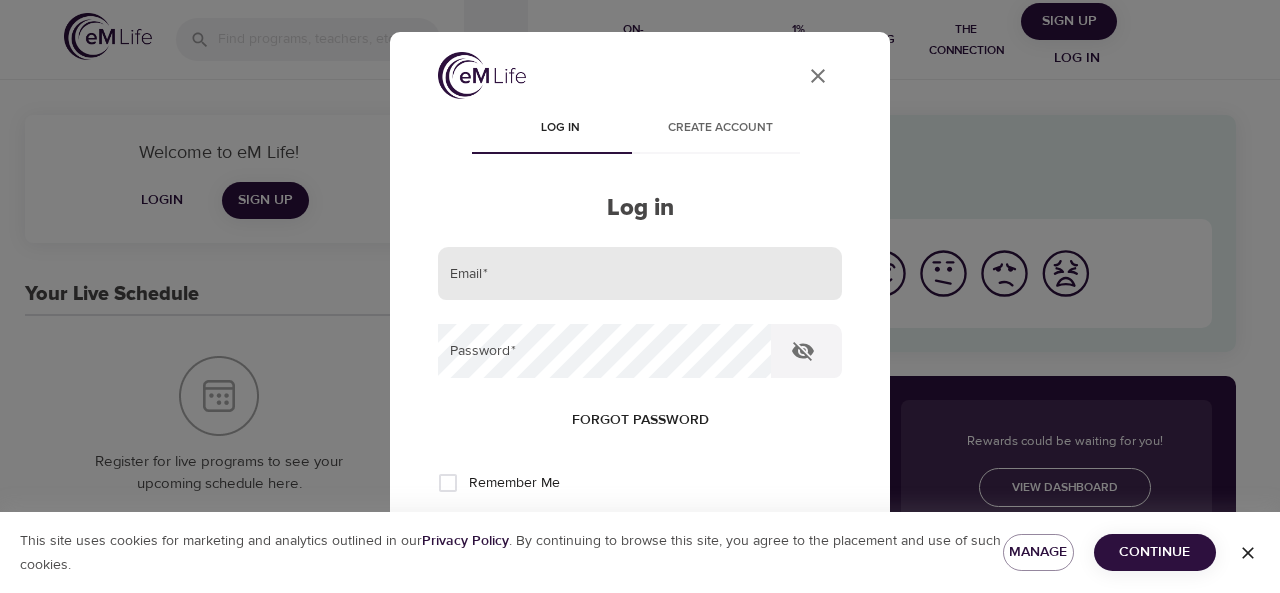 click at bounding box center (640, 274) 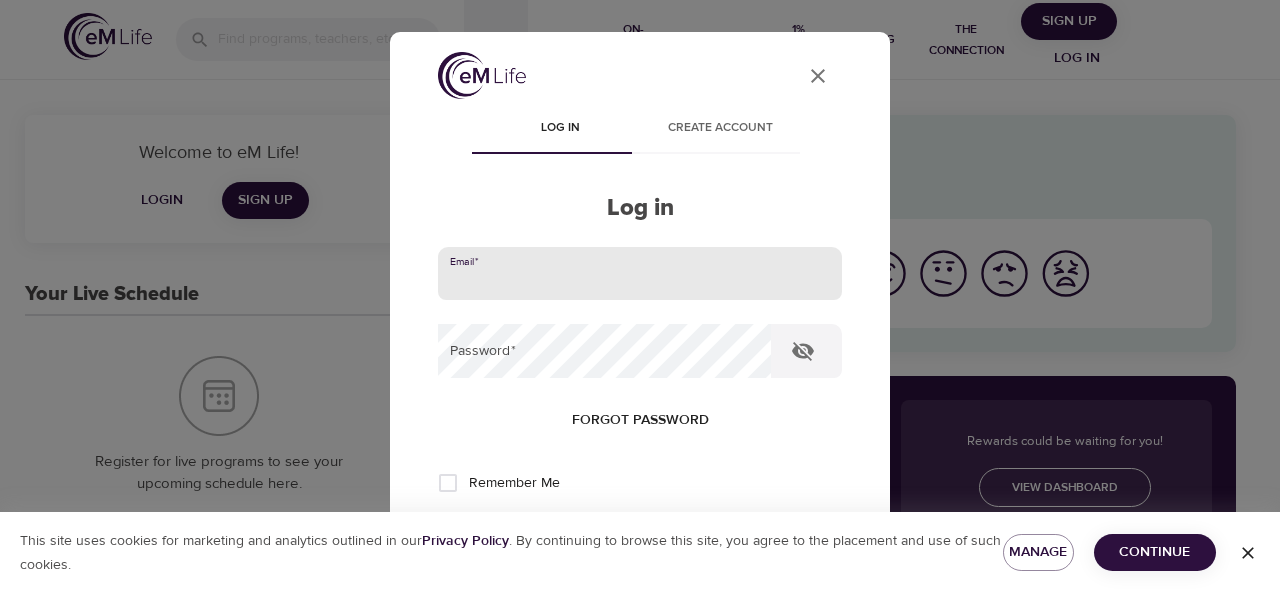 type on "[EMAIL_ADDRESS][US_STATE][DOMAIN_NAME]" 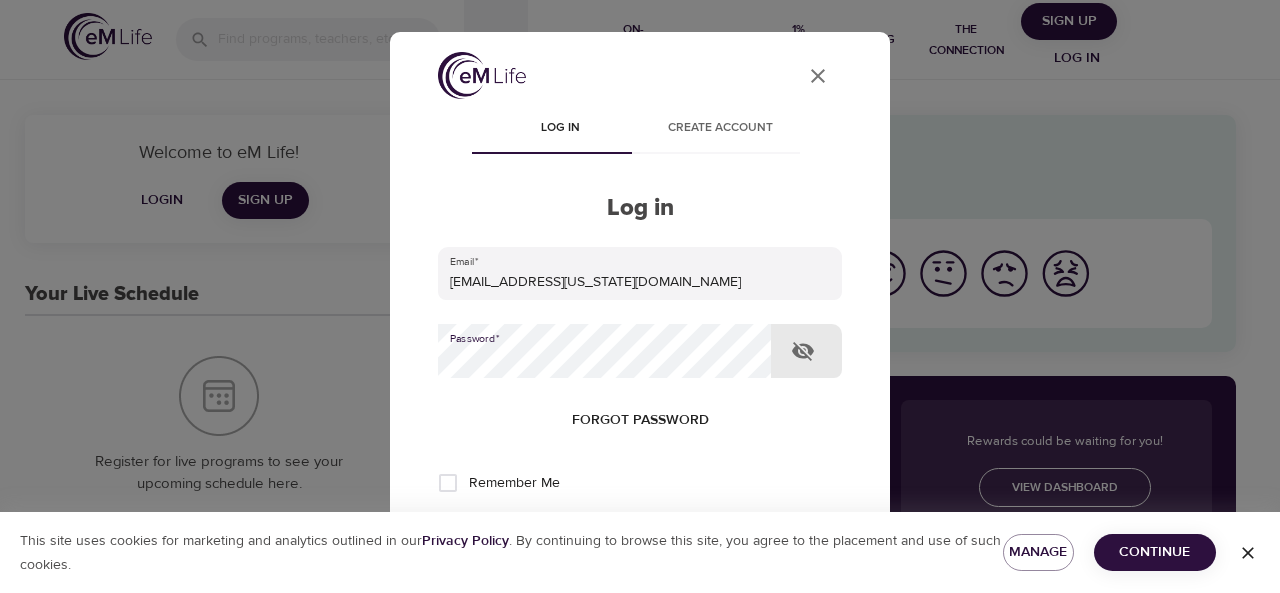 click on "Log in" at bounding box center (640, 549) 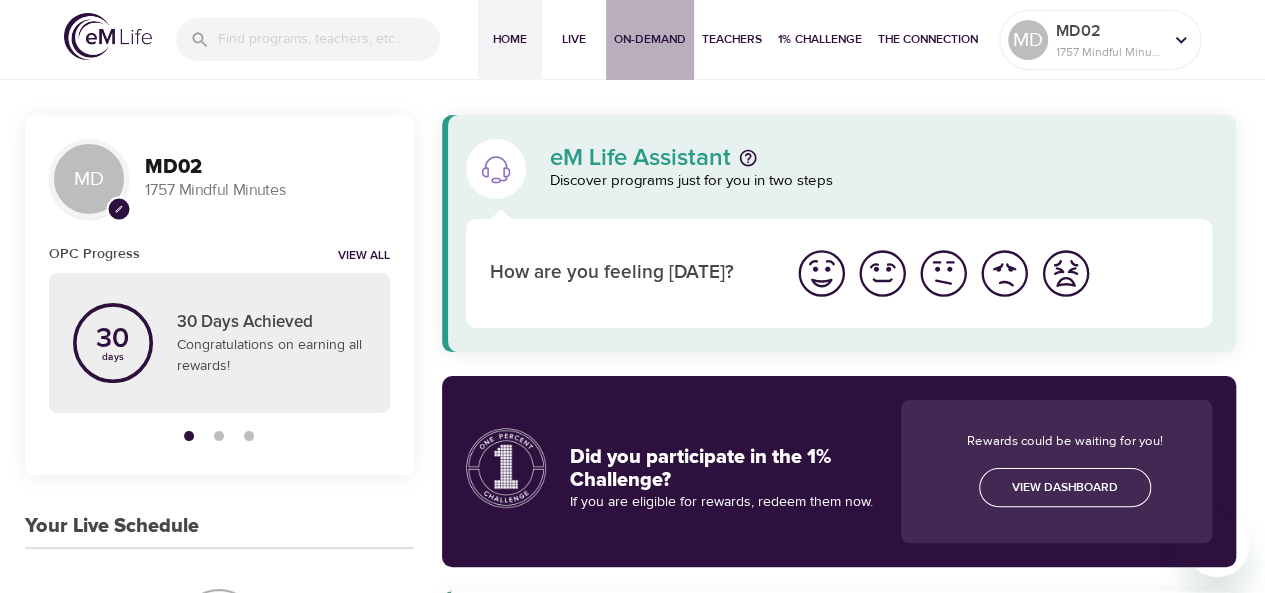 click on "On-Demand" at bounding box center (650, 39) 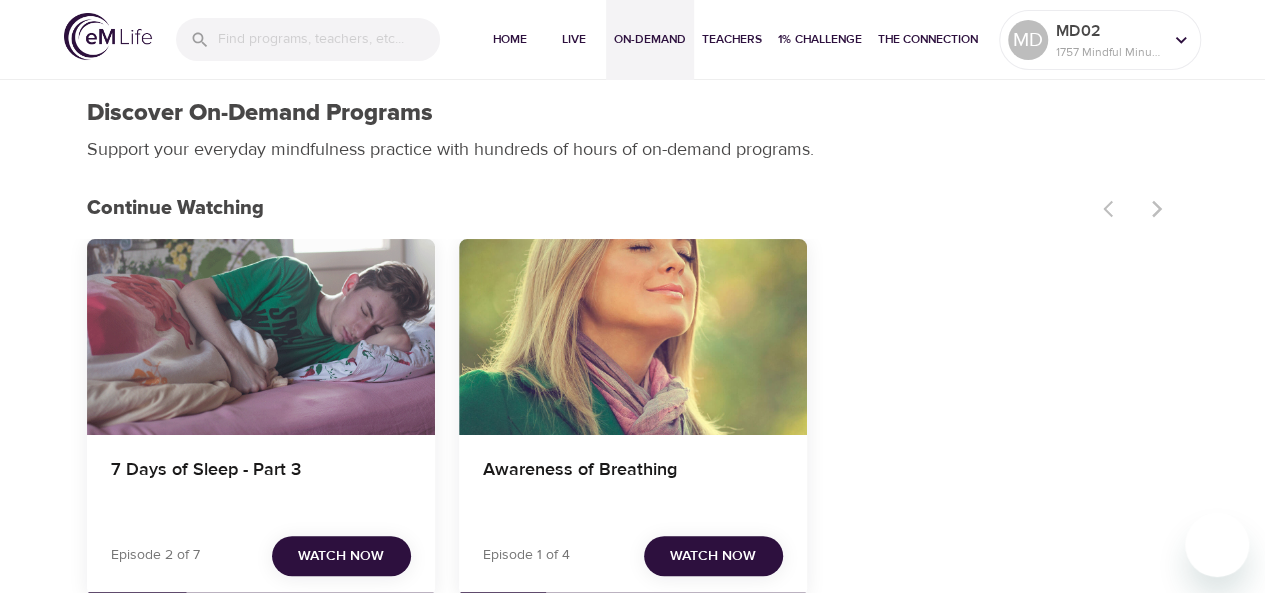 click at bounding box center (261, 337) 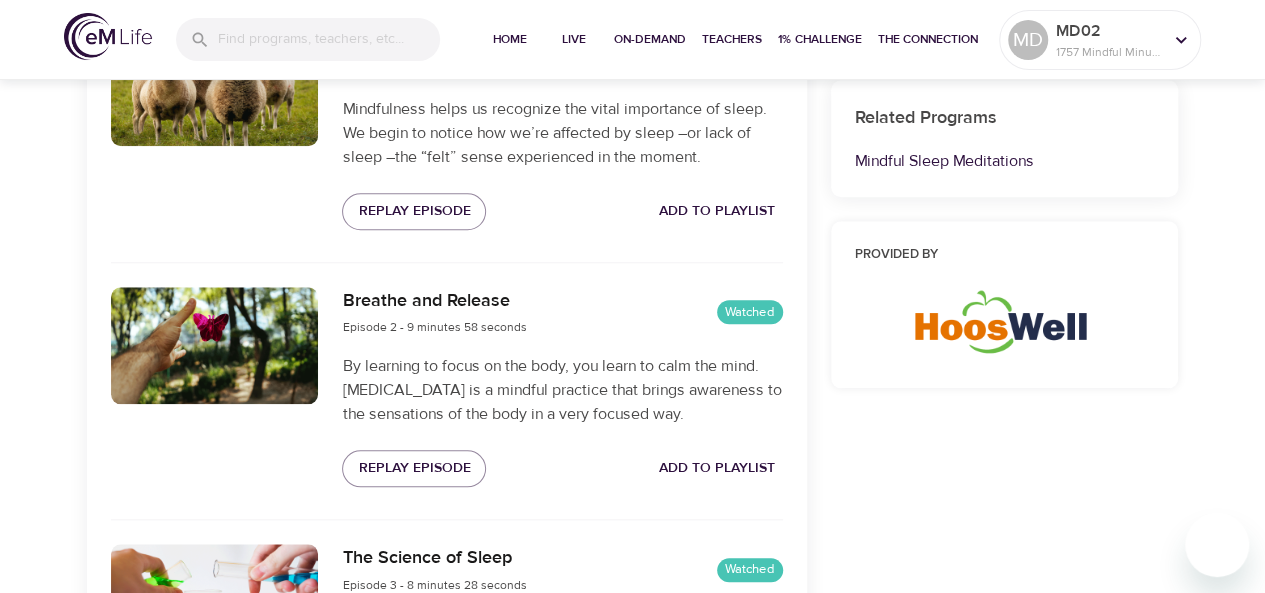 scroll, scrollTop: 933, scrollLeft: 0, axis: vertical 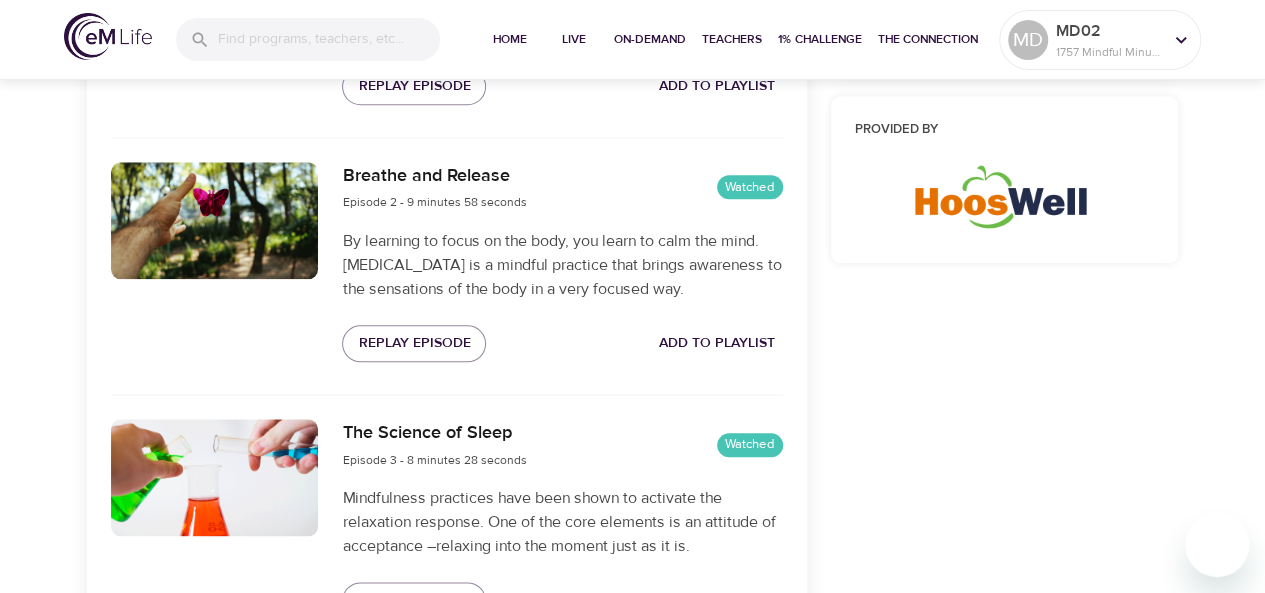 click at bounding box center (215, 220) 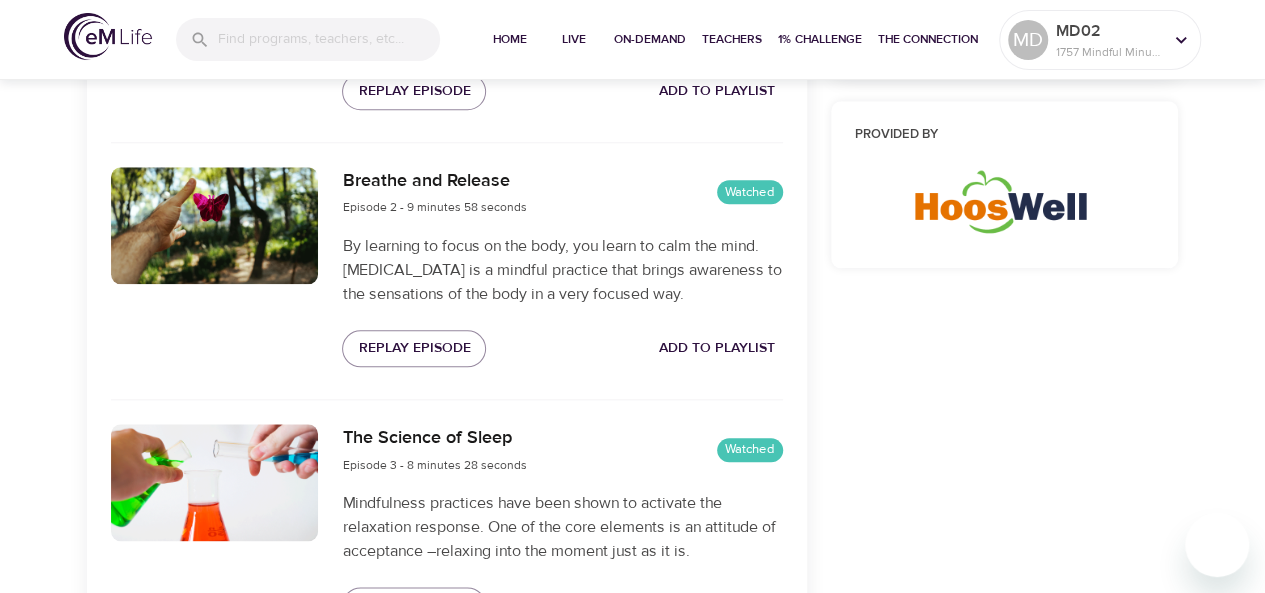 scroll, scrollTop: 938, scrollLeft: 0, axis: vertical 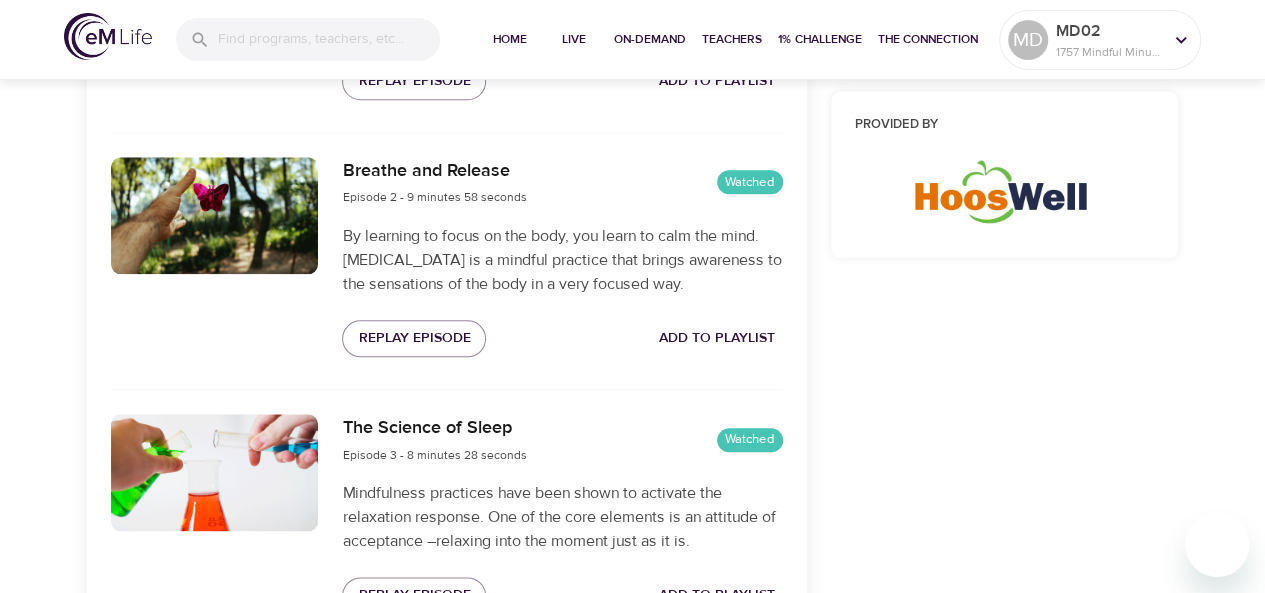 click at bounding box center (215, 215) 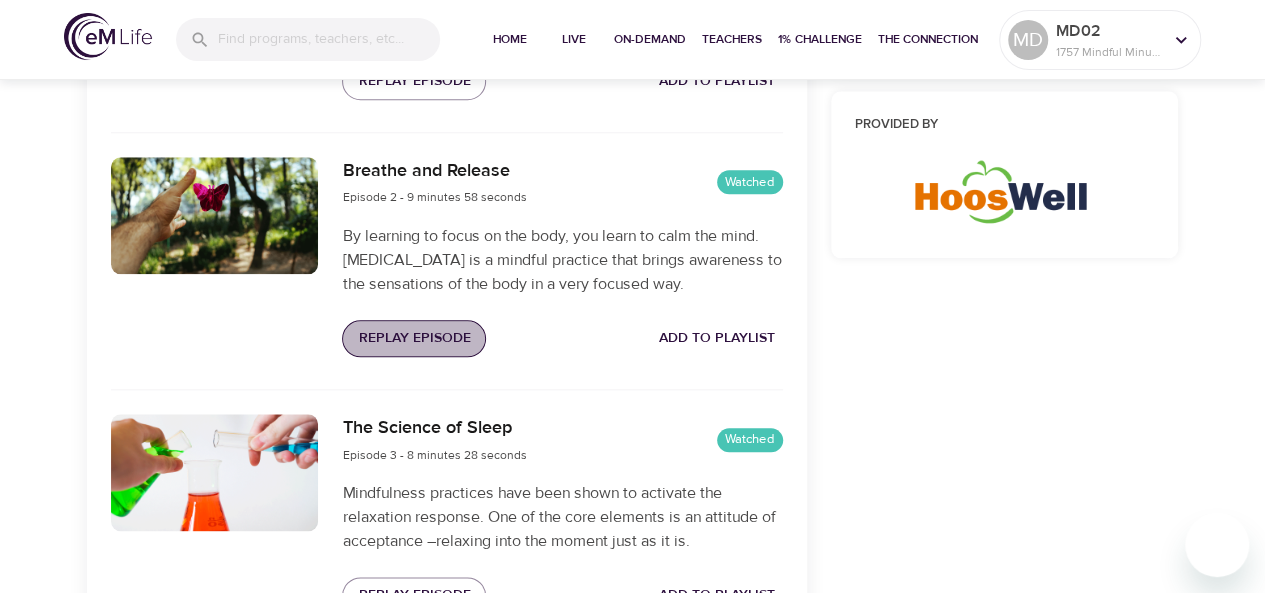 click on "Replay Episode" at bounding box center [414, 338] 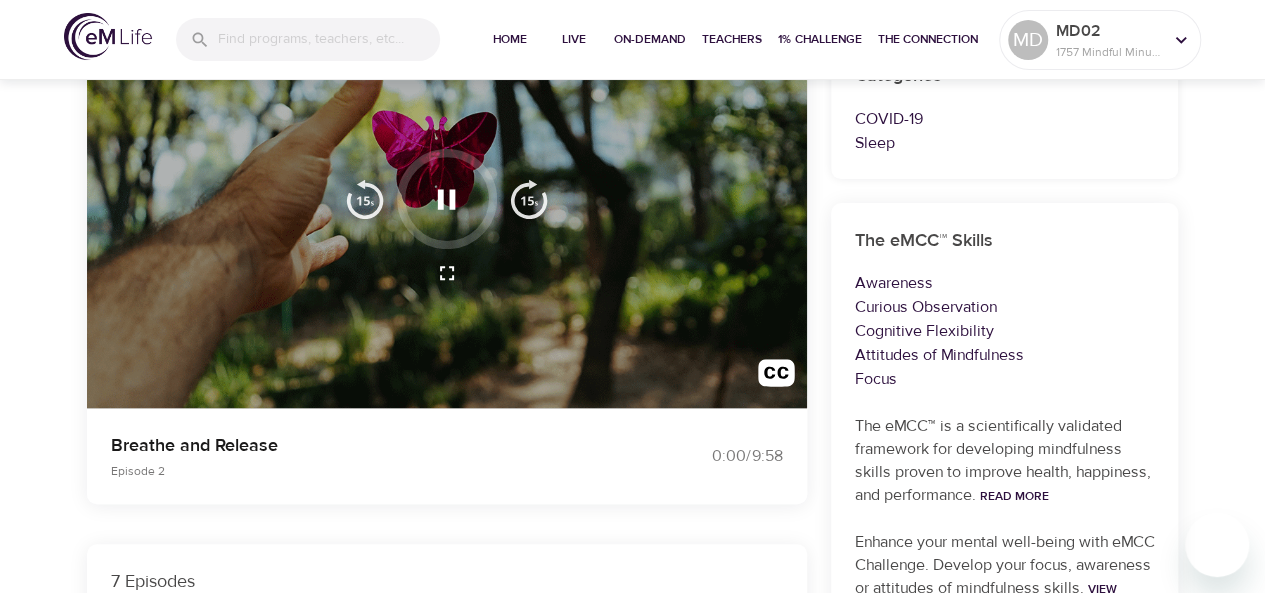 scroll, scrollTop: 0, scrollLeft: 0, axis: both 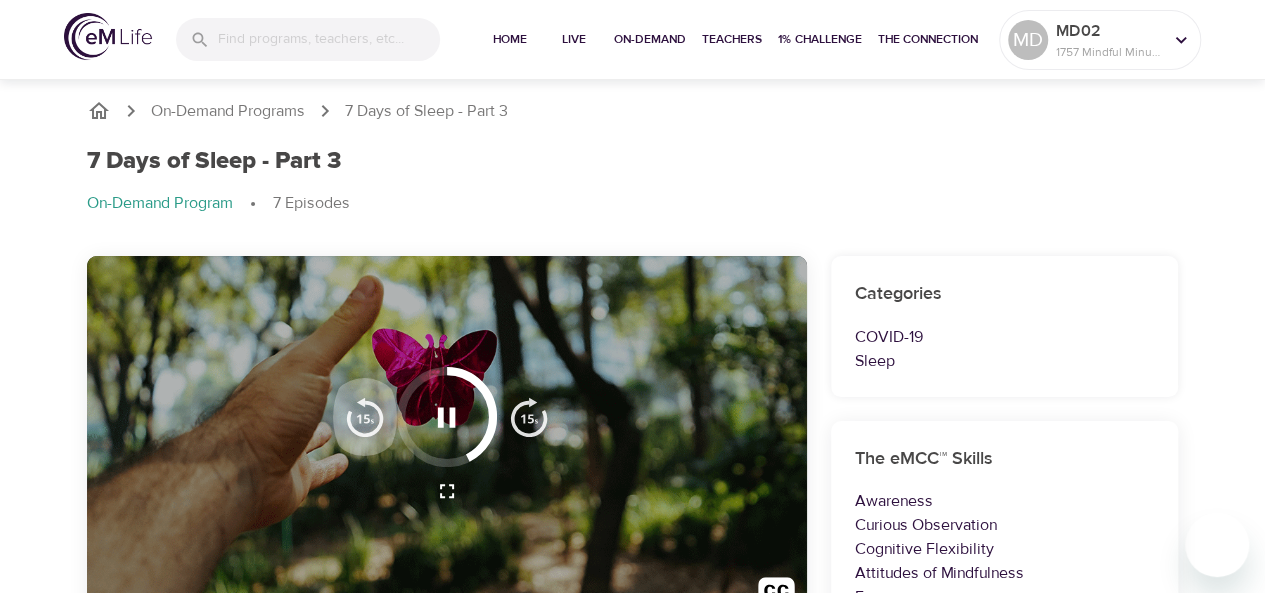 click at bounding box center (365, 417) 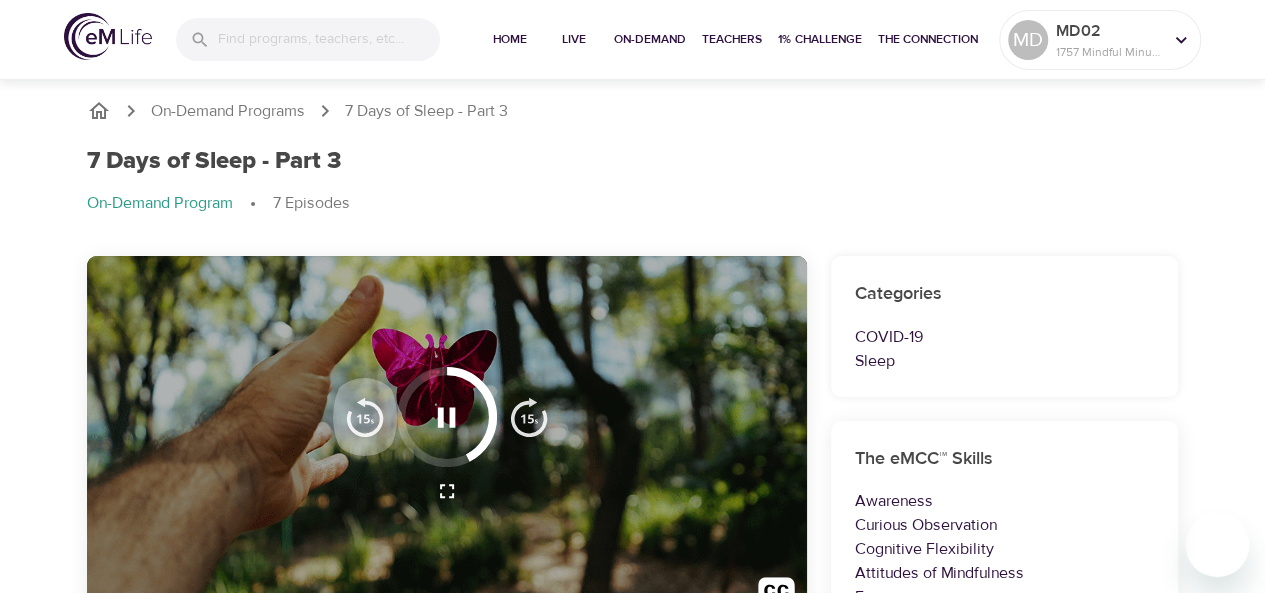 click at bounding box center (365, 417) 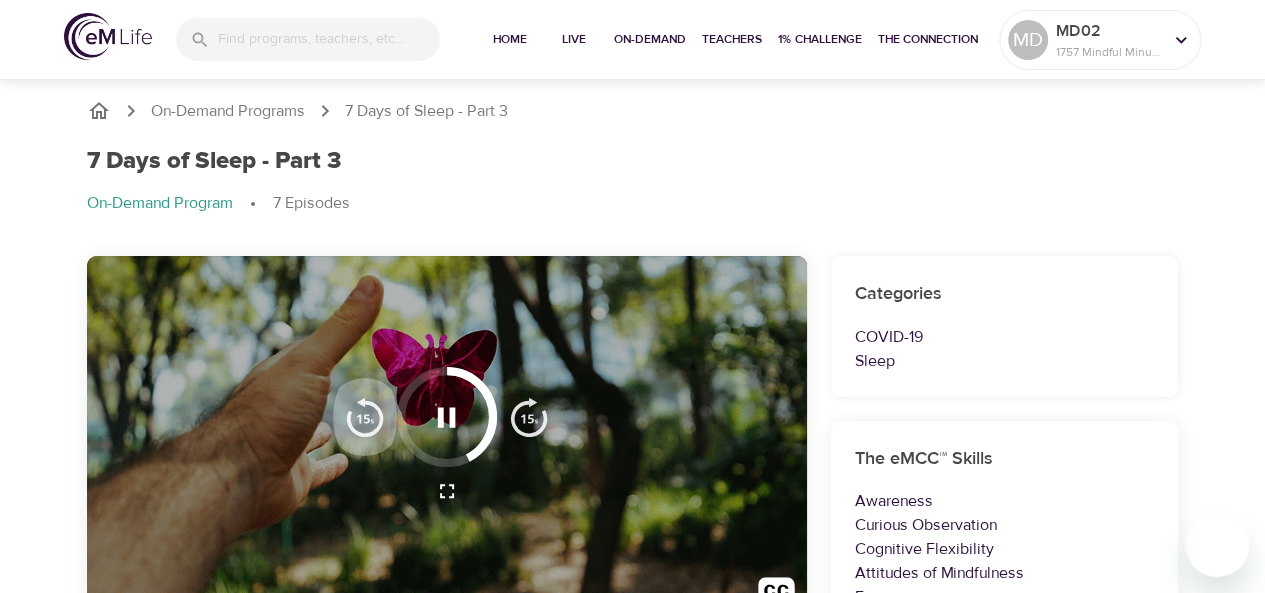 click at bounding box center (365, 417) 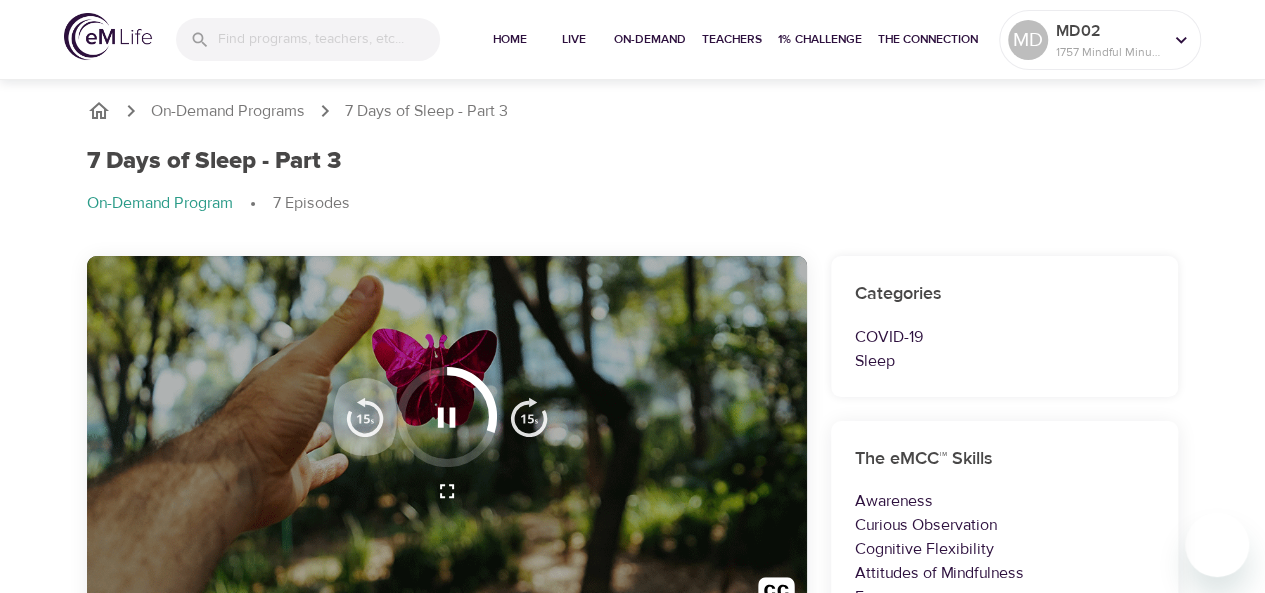 click at bounding box center (365, 417) 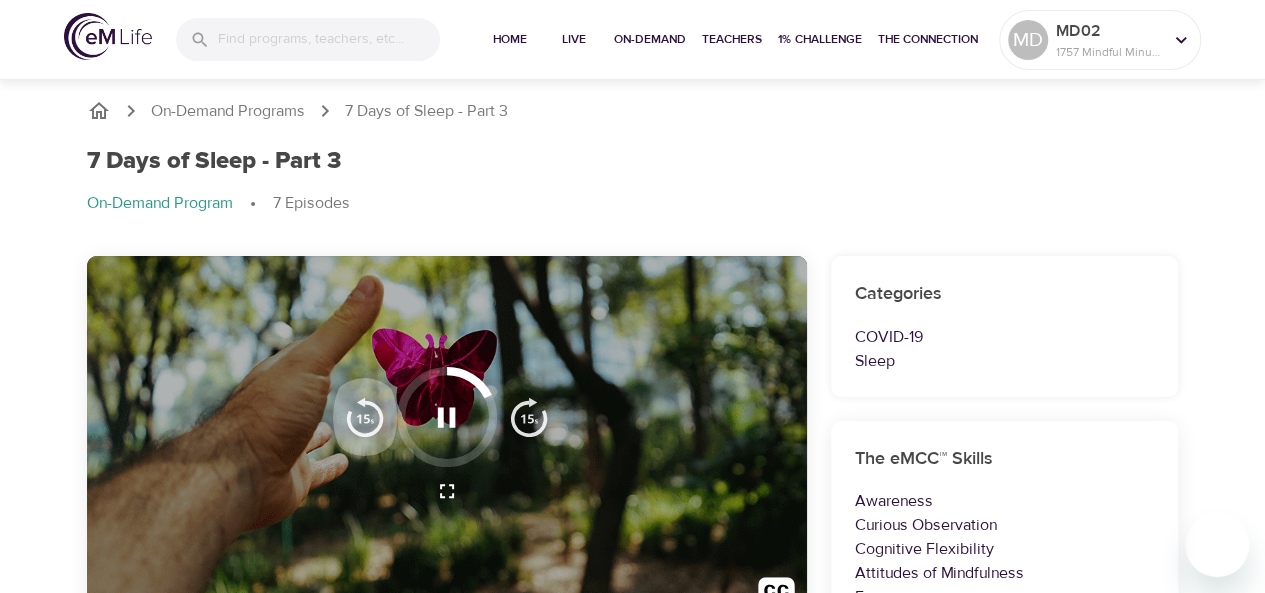 click at bounding box center (365, 417) 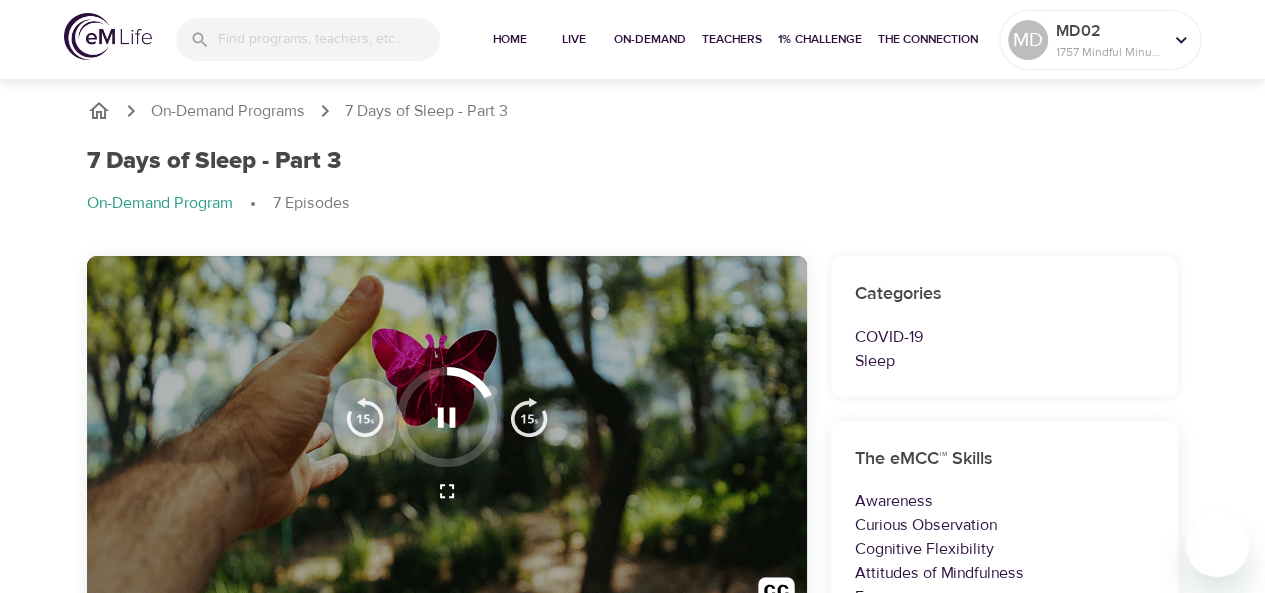 click at bounding box center (365, 417) 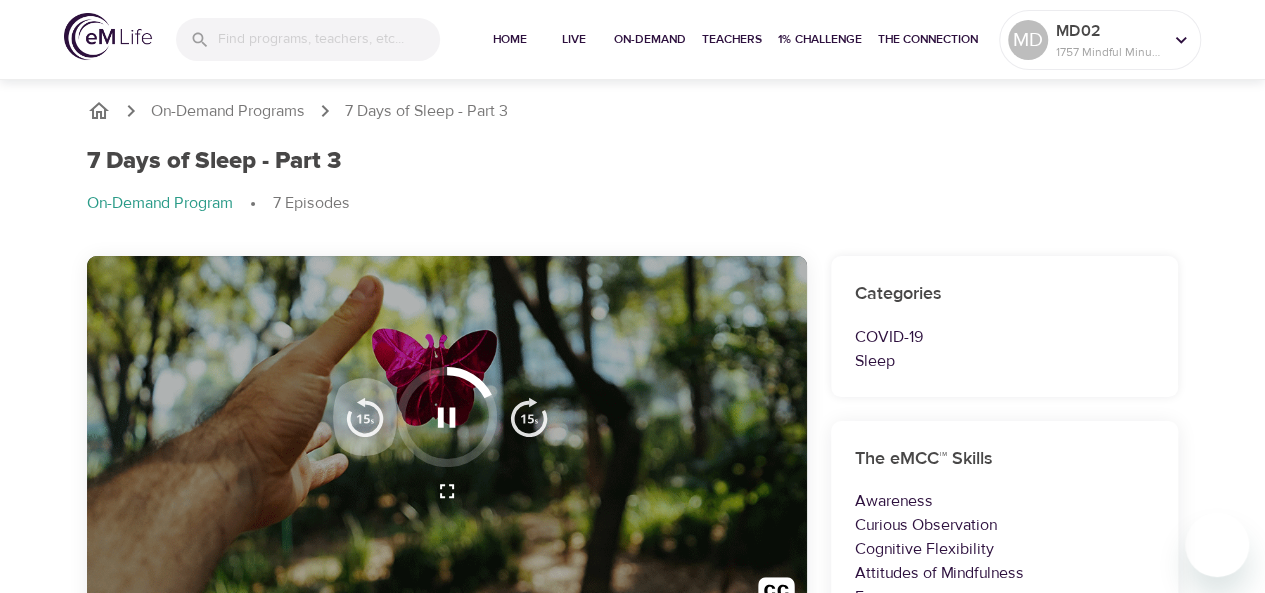 click at bounding box center (365, 417) 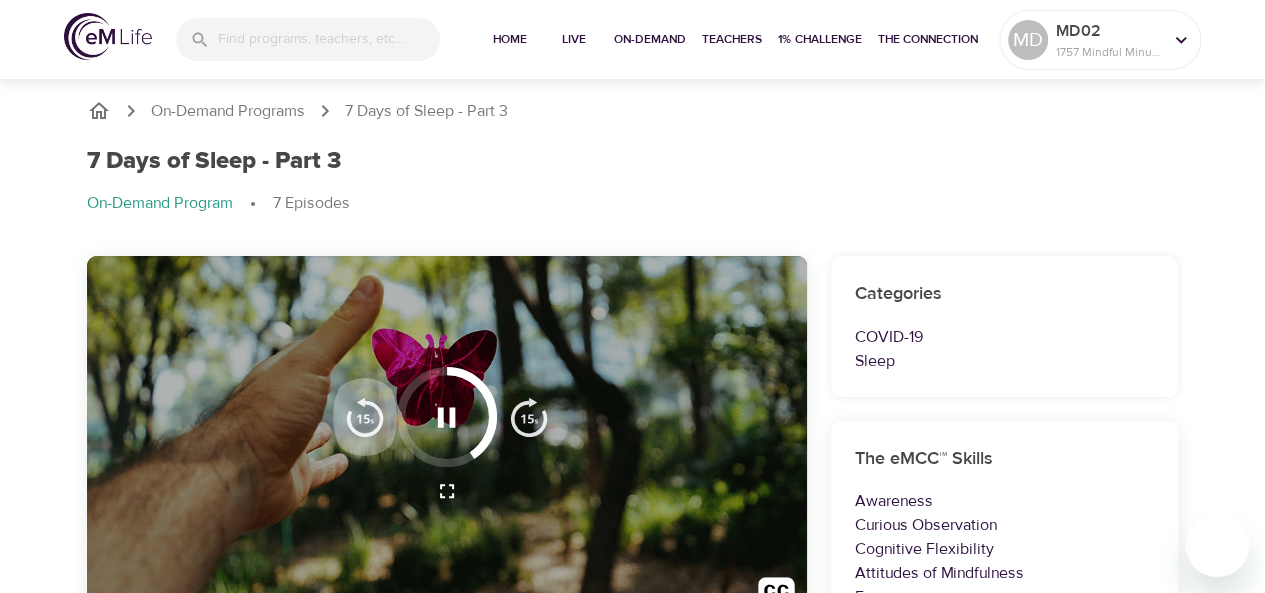 click at bounding box center (365, 417) 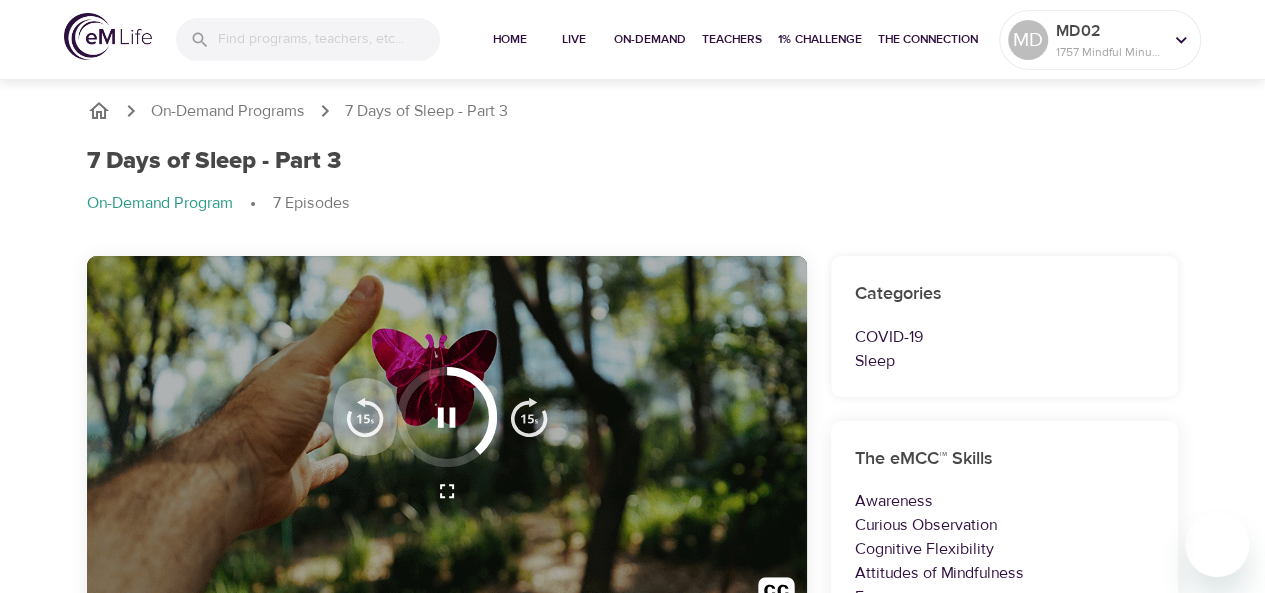 click at bounding box center (365, 417) 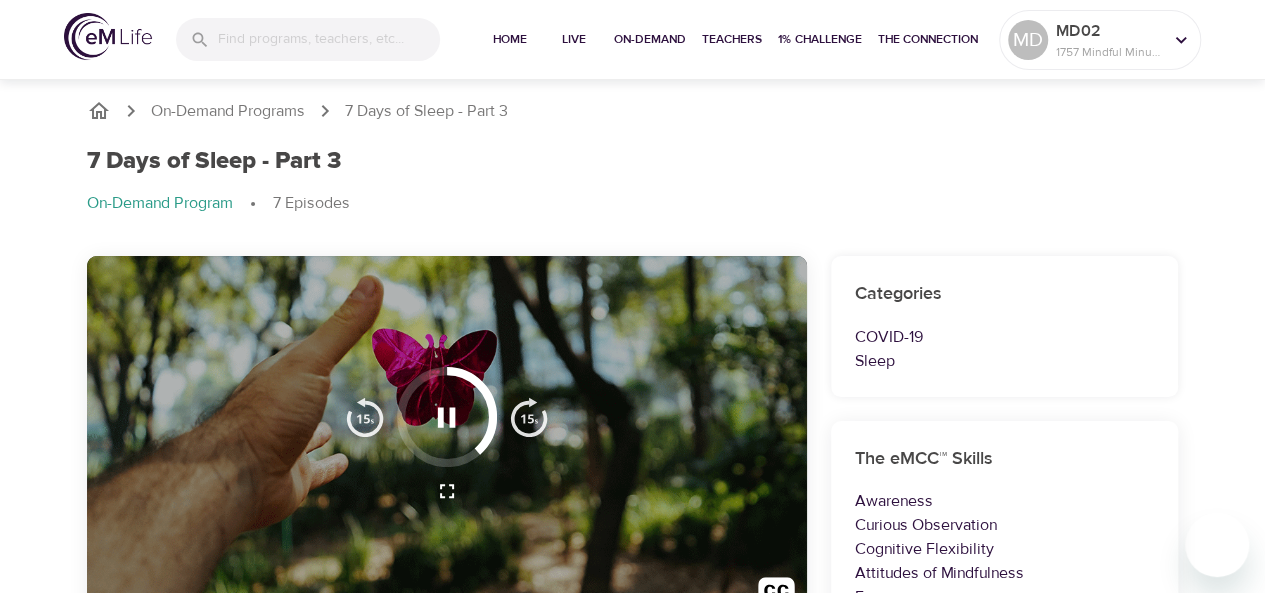 click at bounding box center [365, 417] 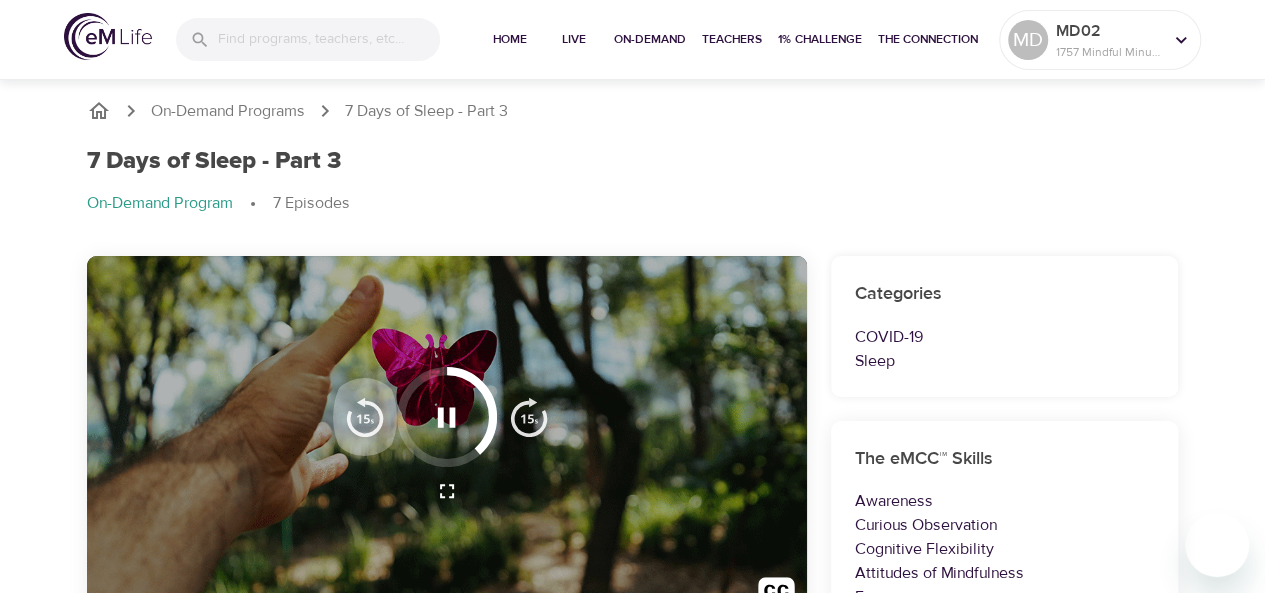 click at bounding box center (365, 417) 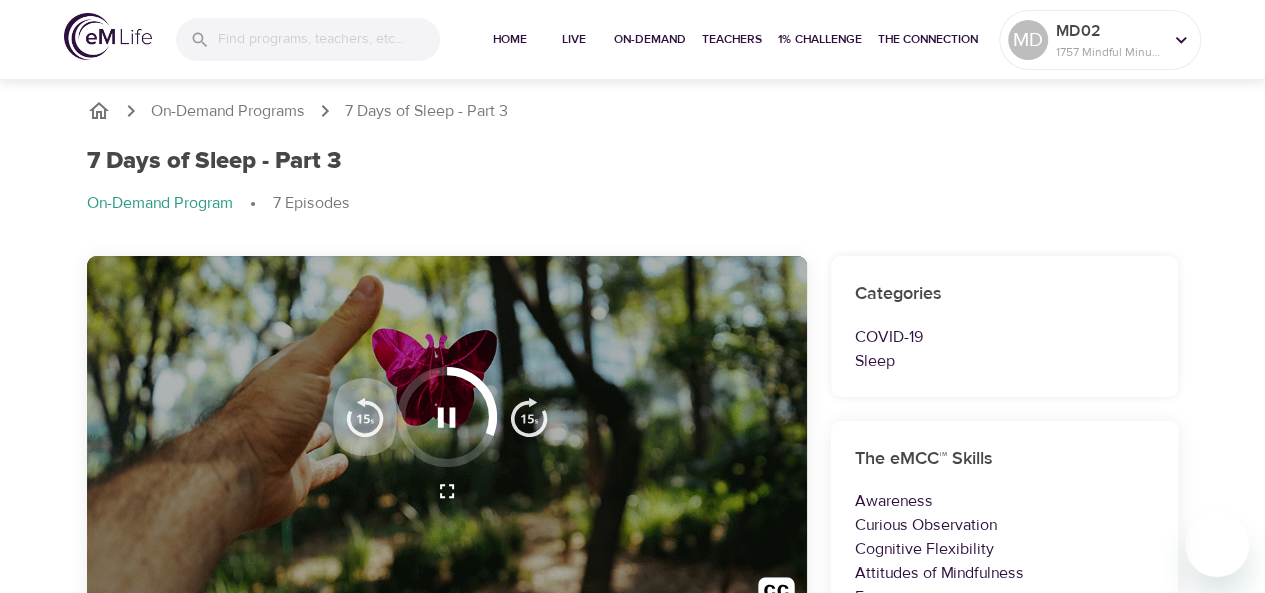 click at bounding box center (365, 417) 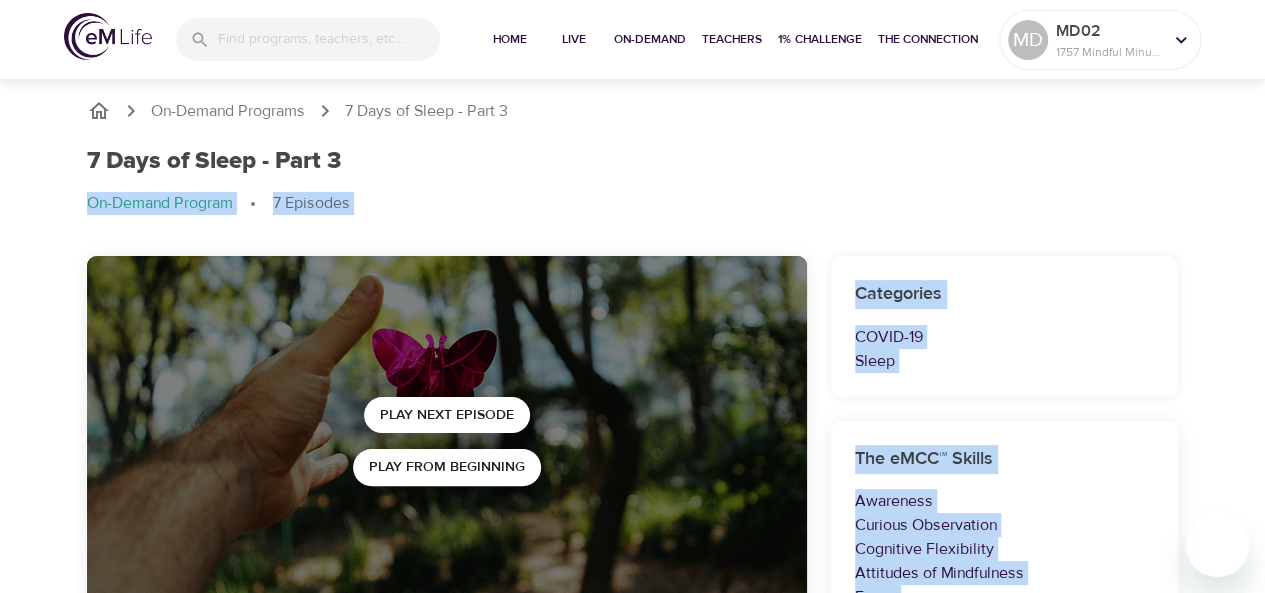 drag, startPoint x: 1263, startPoint y: 126, endPoint x: 1276, endPoint y: 151, distance: 28.178005 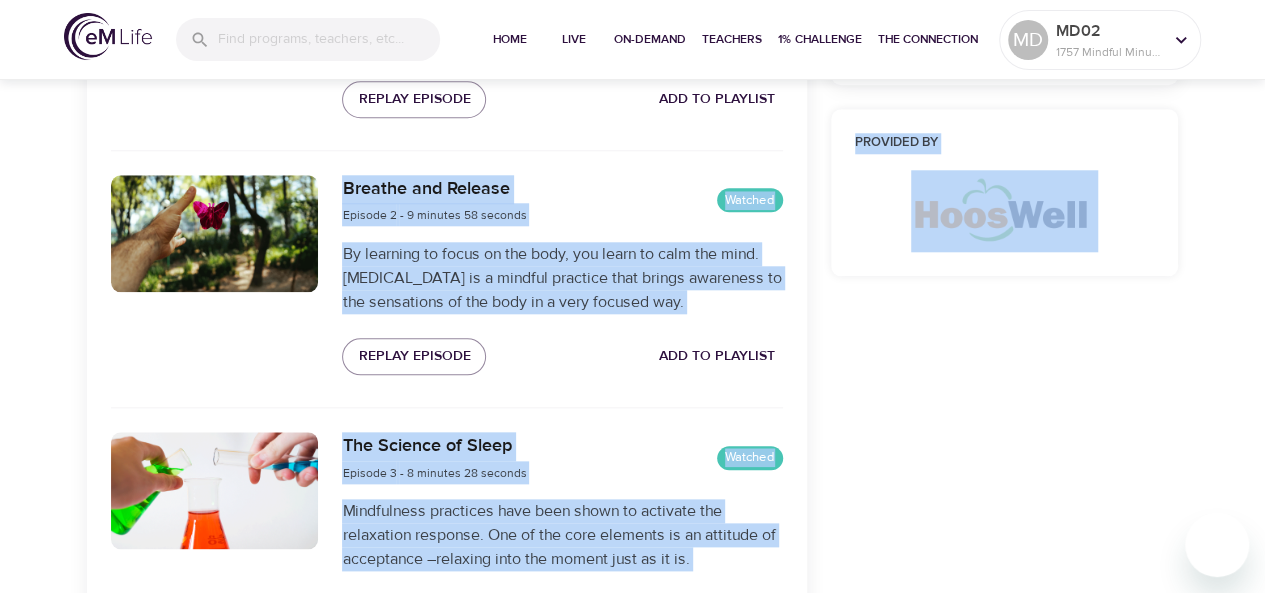 scroll, scrollTop: 1045, scrollLeft: 0, axis: vertical 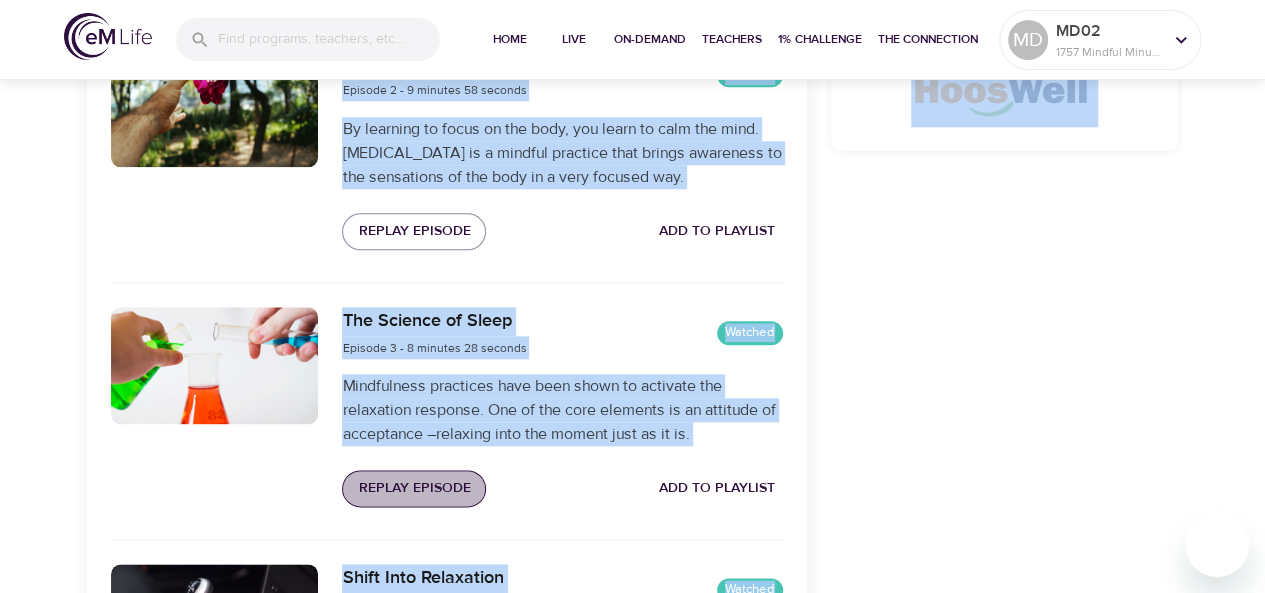 click on "Replay Episode" at bounding box center (414, 488) 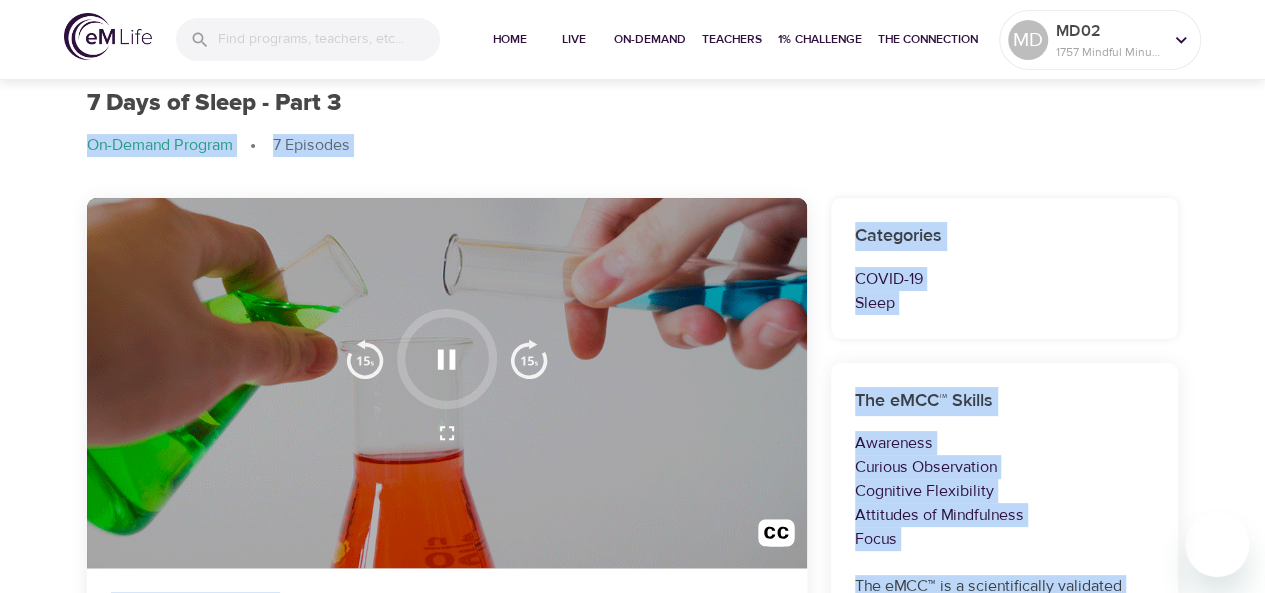 scroll, scrollTop: 0, scrollLeft: 0, axis: both 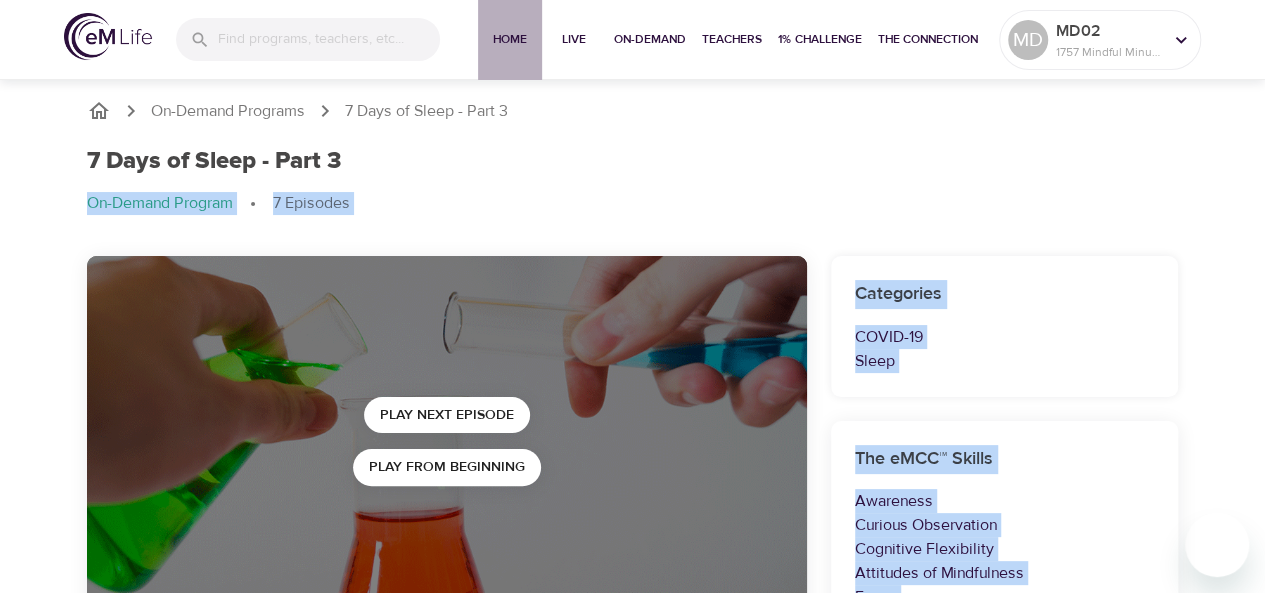 click on "Home" at bounding box center (510, 39) 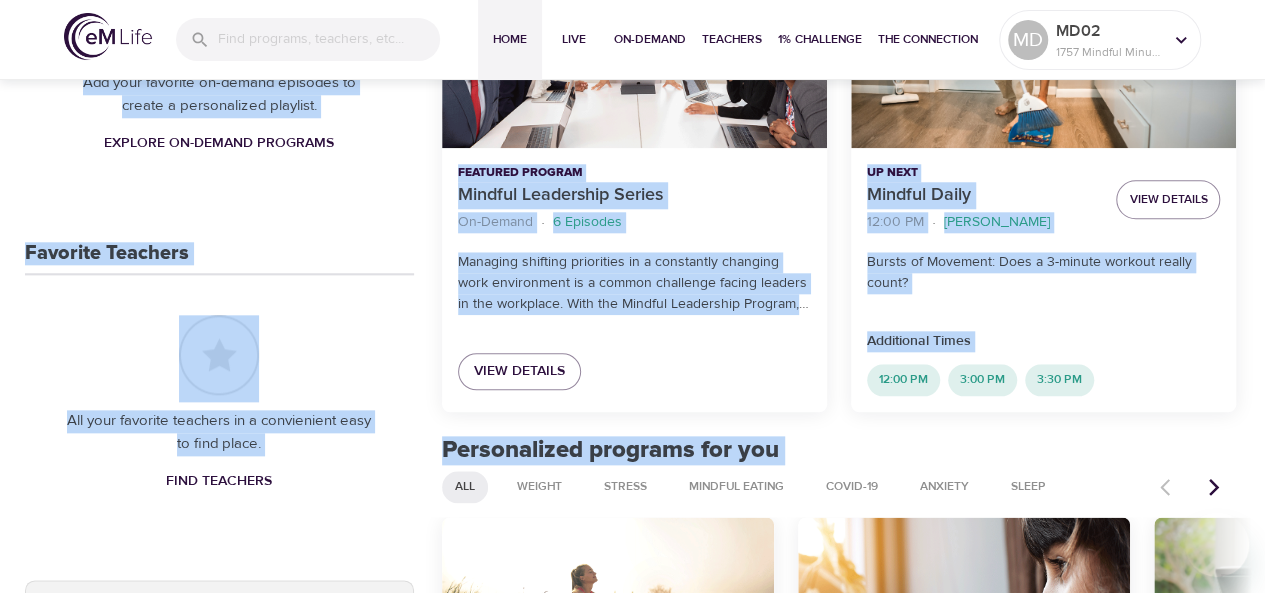 scroll, scrollTop: 0, scrollLeft: 0, axis: both 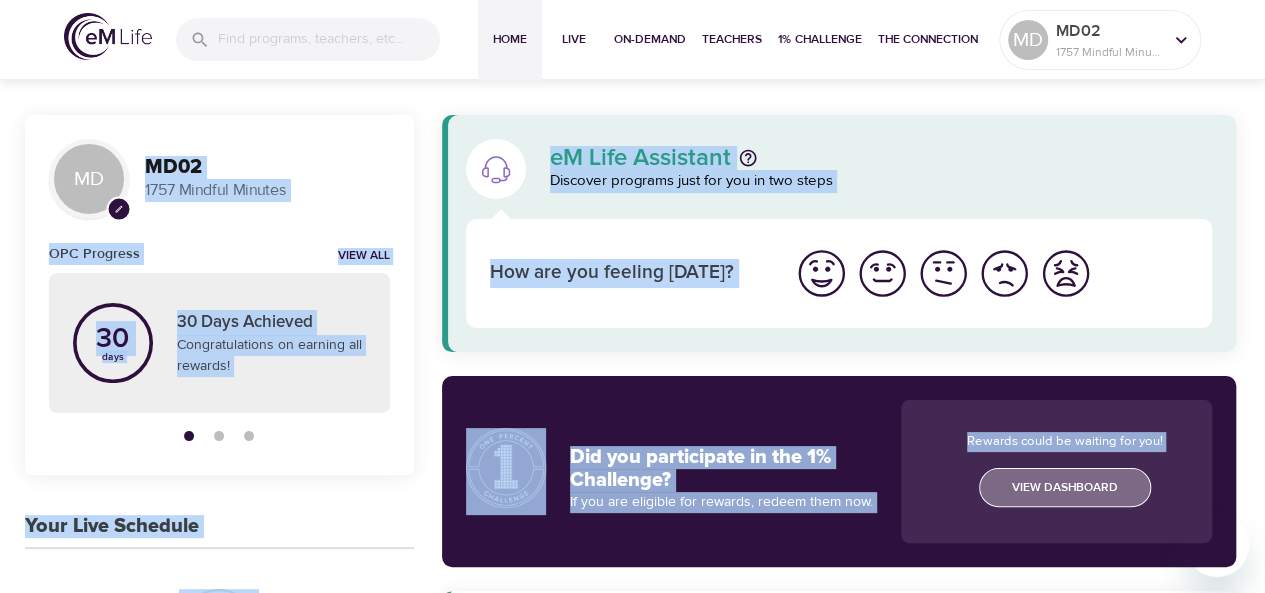 click on "View Dashboard" at bounding box center [1065, 487] 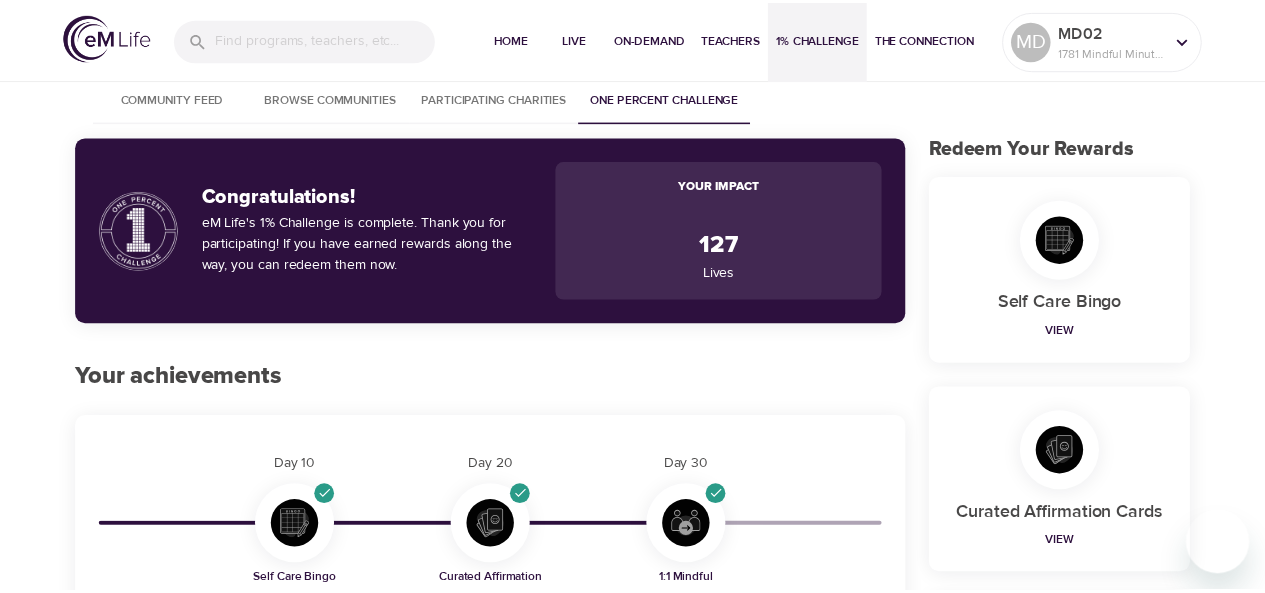scroll, scrollTop: 0, scrollLeft: 0, axis: both 